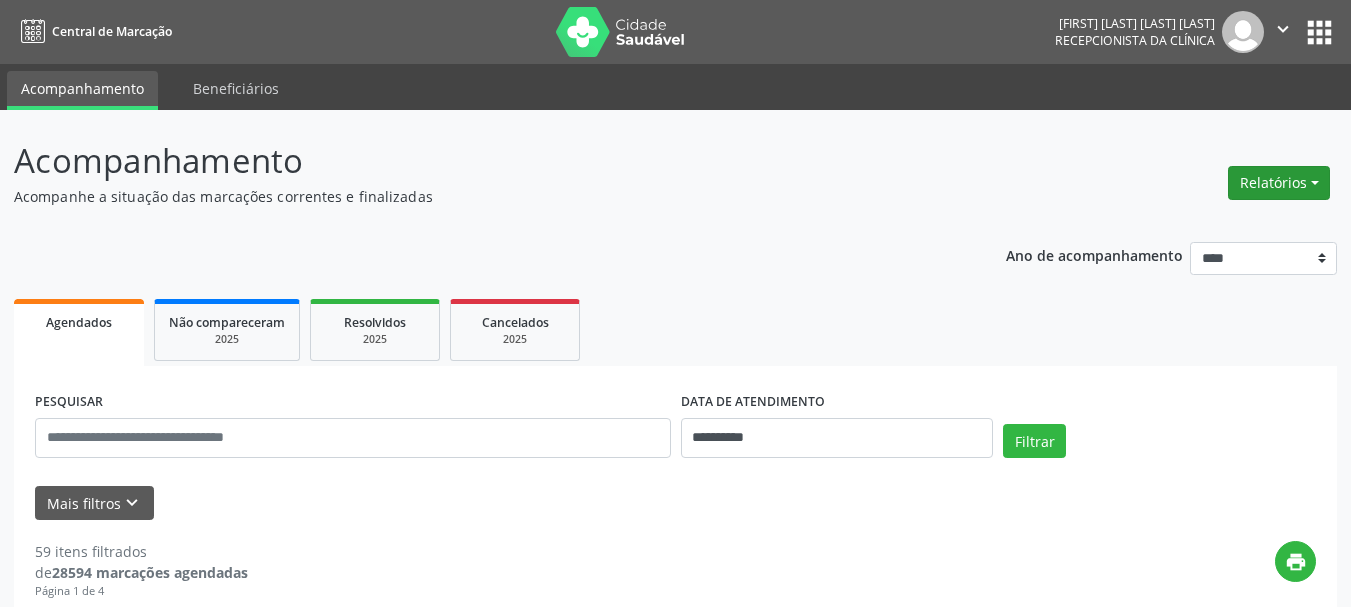 click on "Relatórios" at bounding box center [1279, 183] 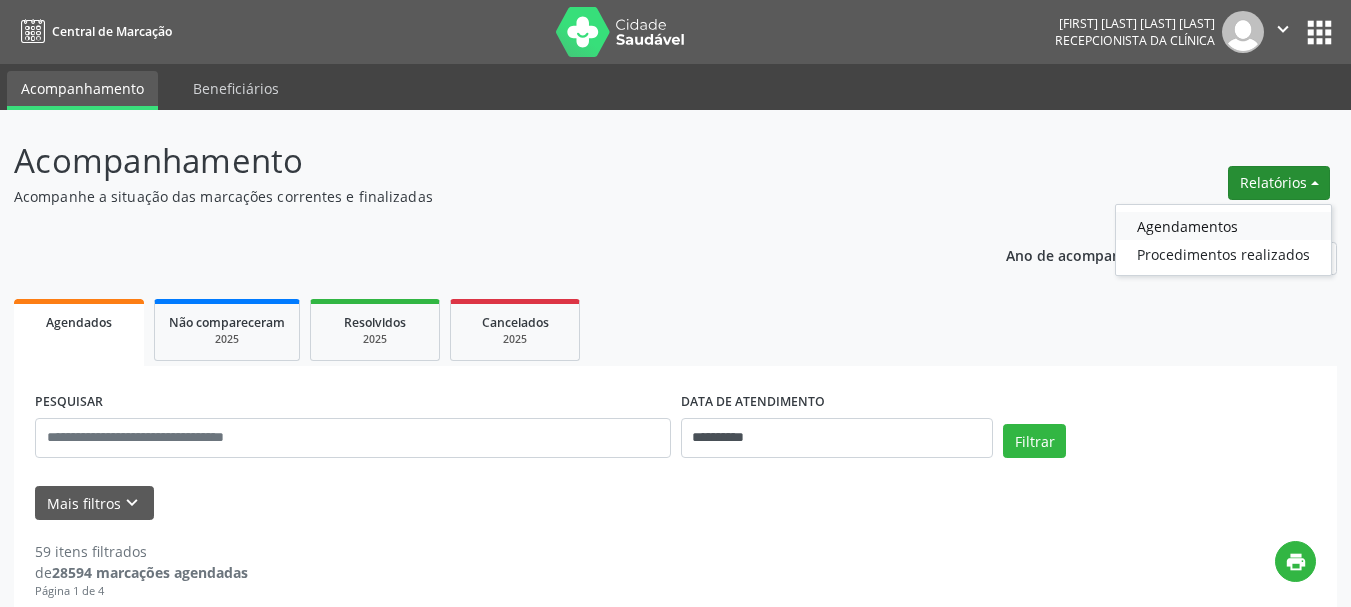 click on "Agendamentos" at bounding box center [1223, 226] 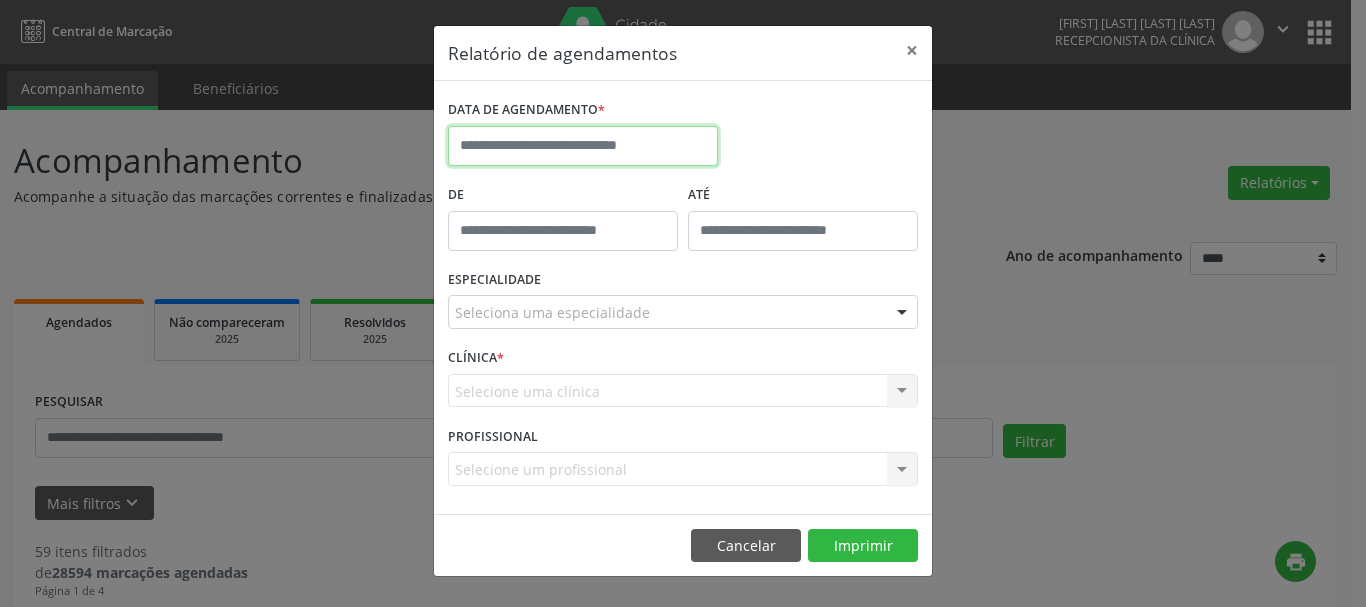 click at bounding box center (583, 146) 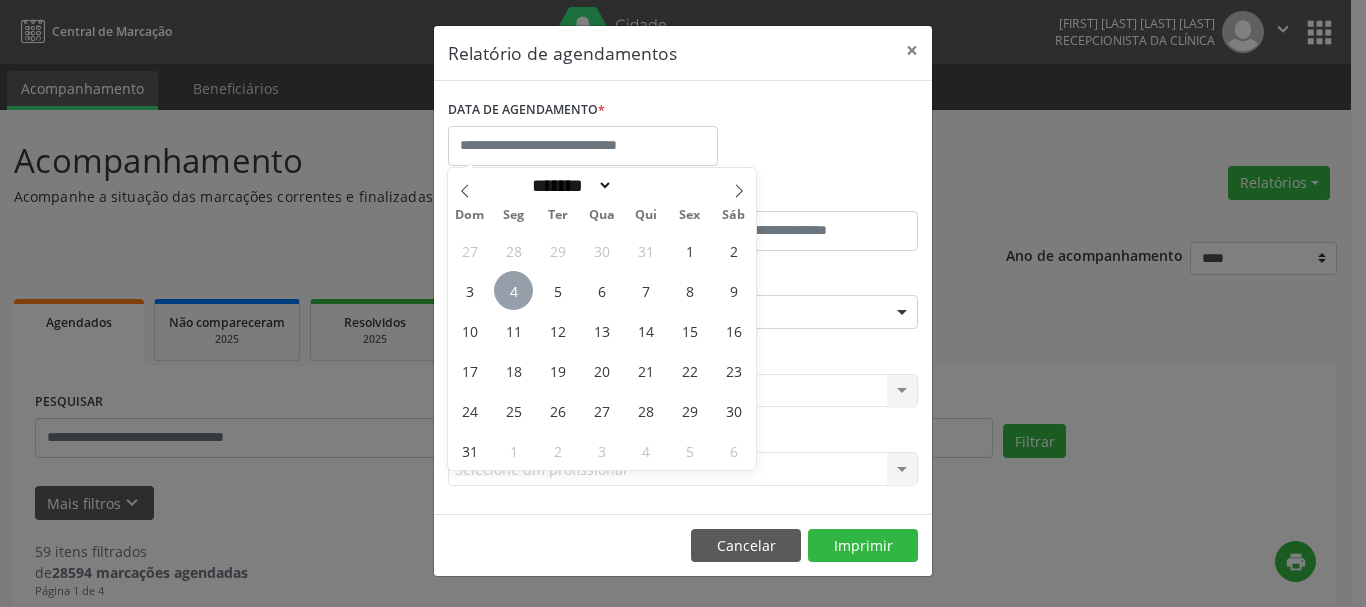click on "4" at bounding box center (513, 290) 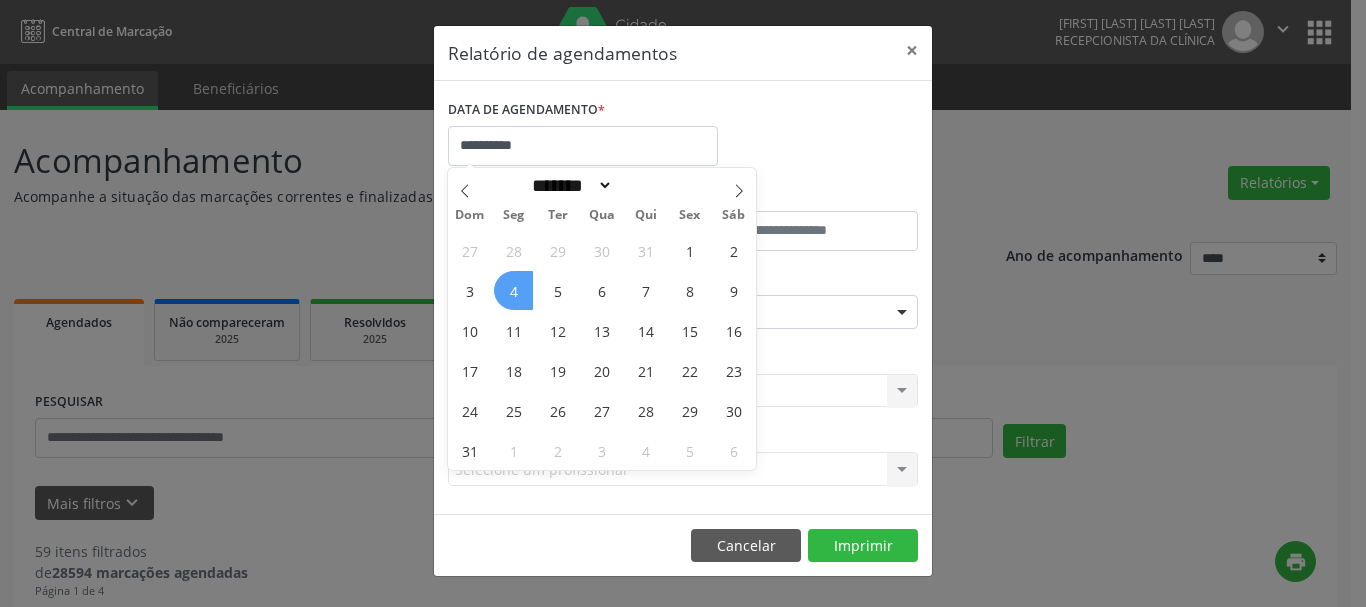 click on "4" at bounding box center [513, 290] 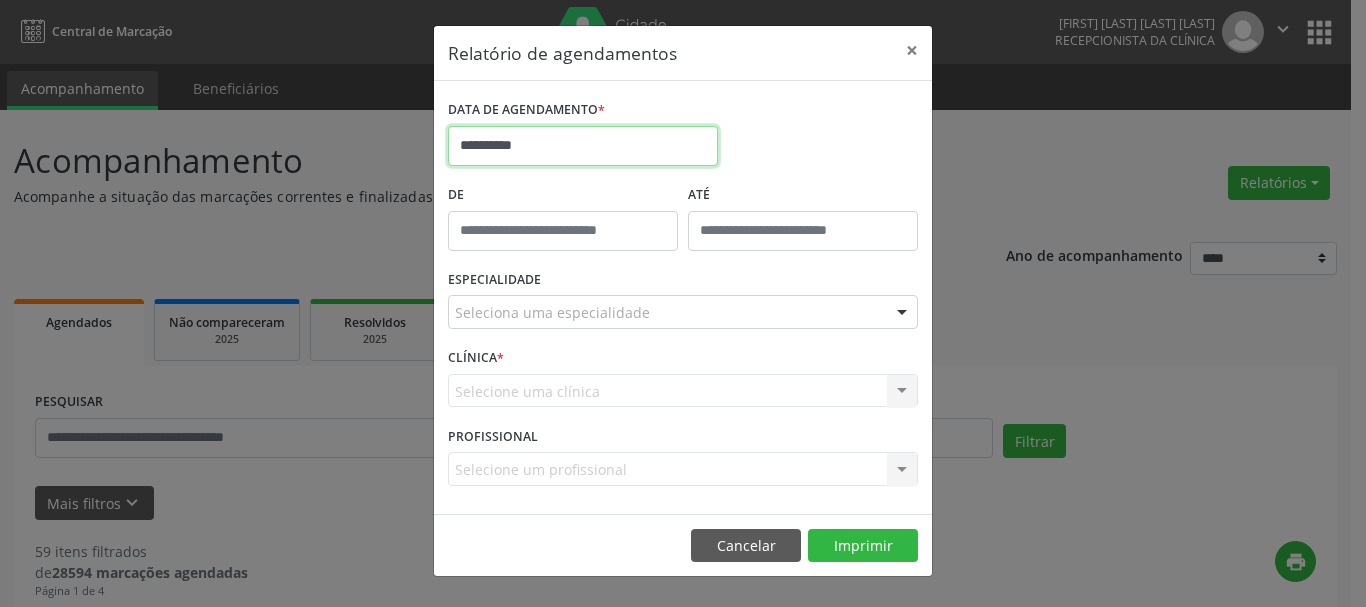 click on "**********" at bounding box center [583, 146] 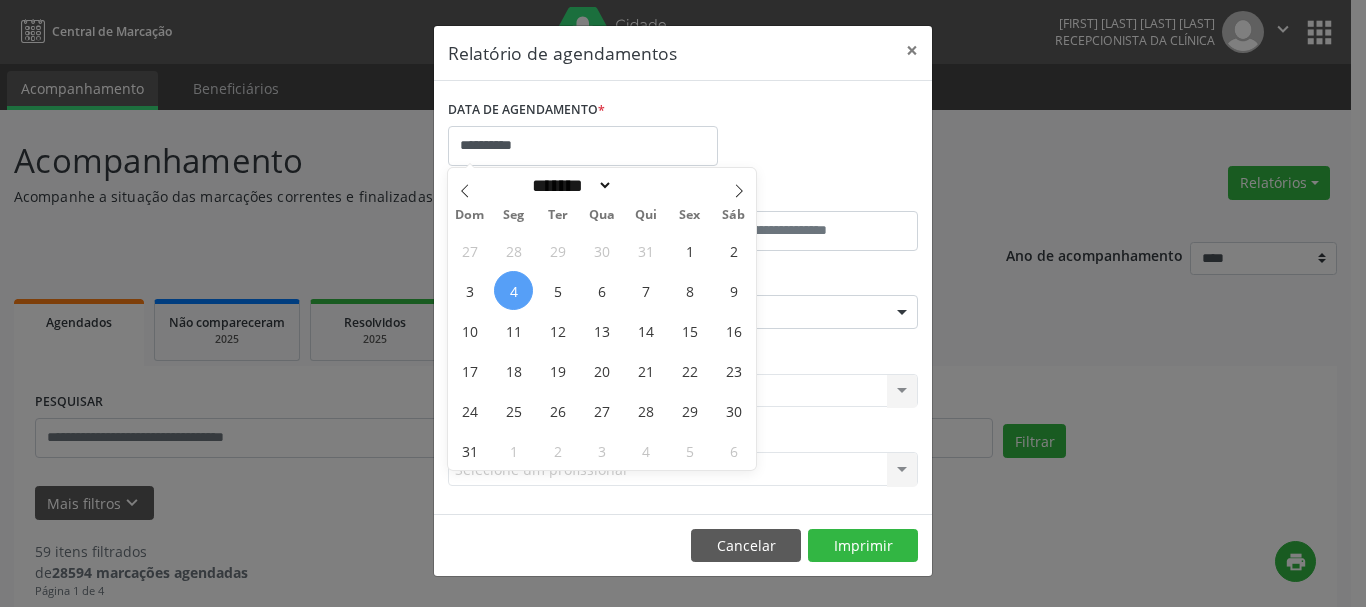 click on "**********" at bounding box center [683, 137] 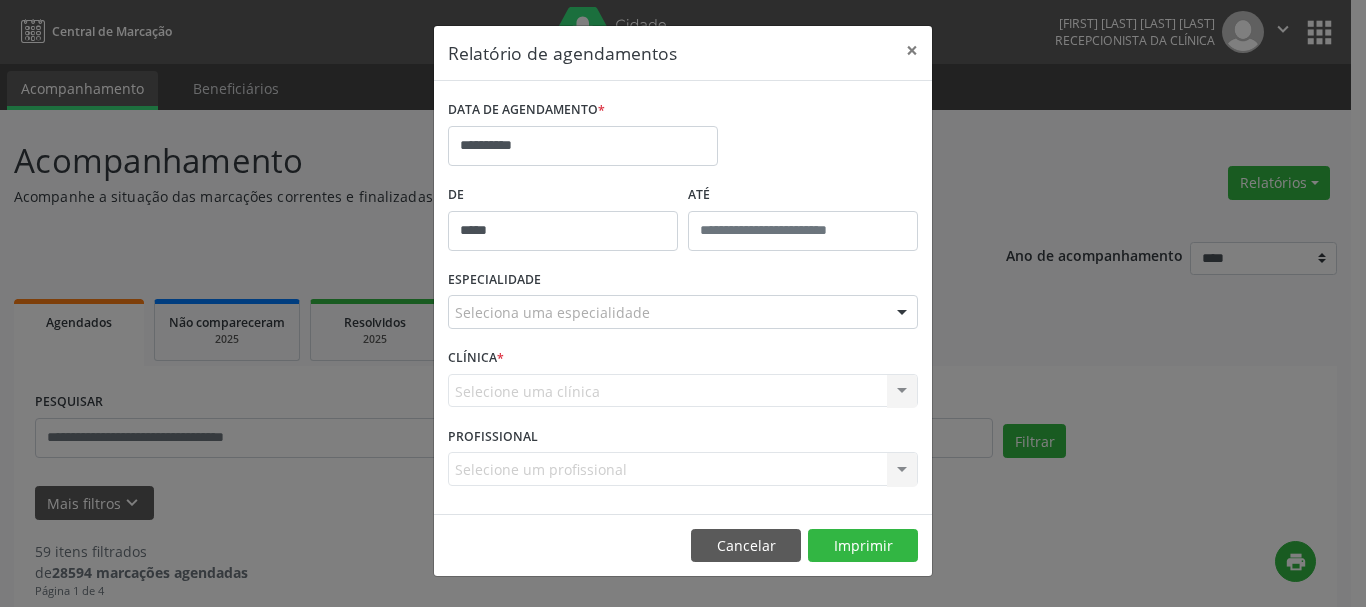 click on "*****" at bounding box center (563, 231) 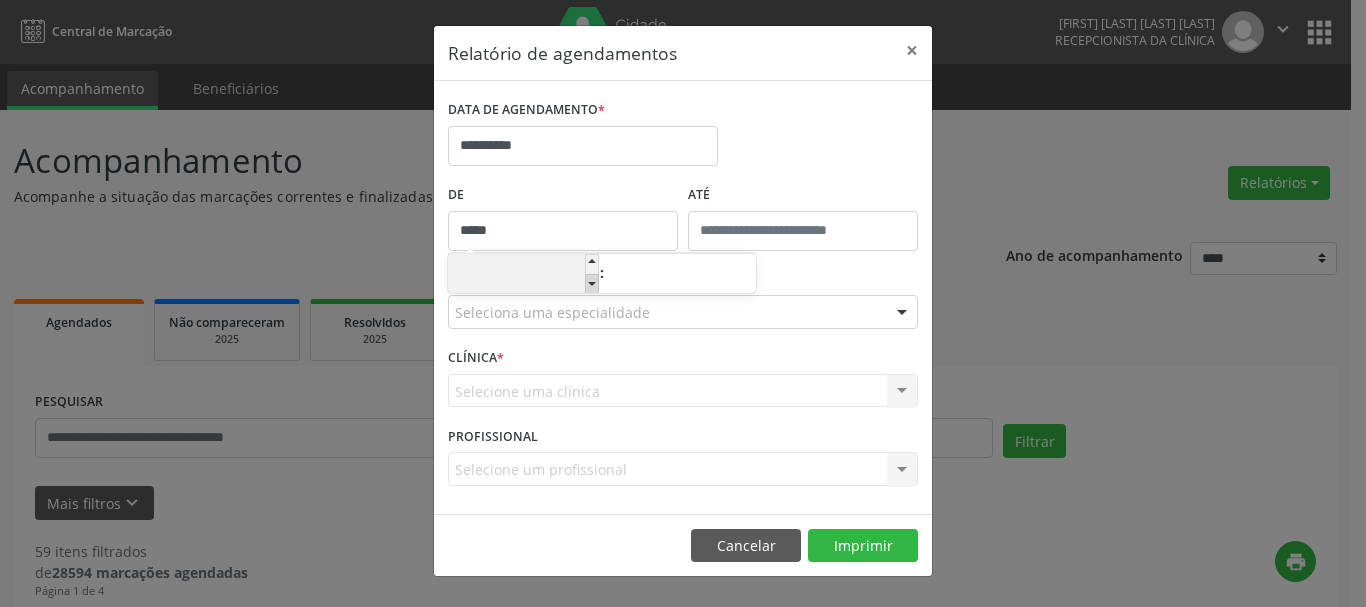 click at bounding box center [592, 284] 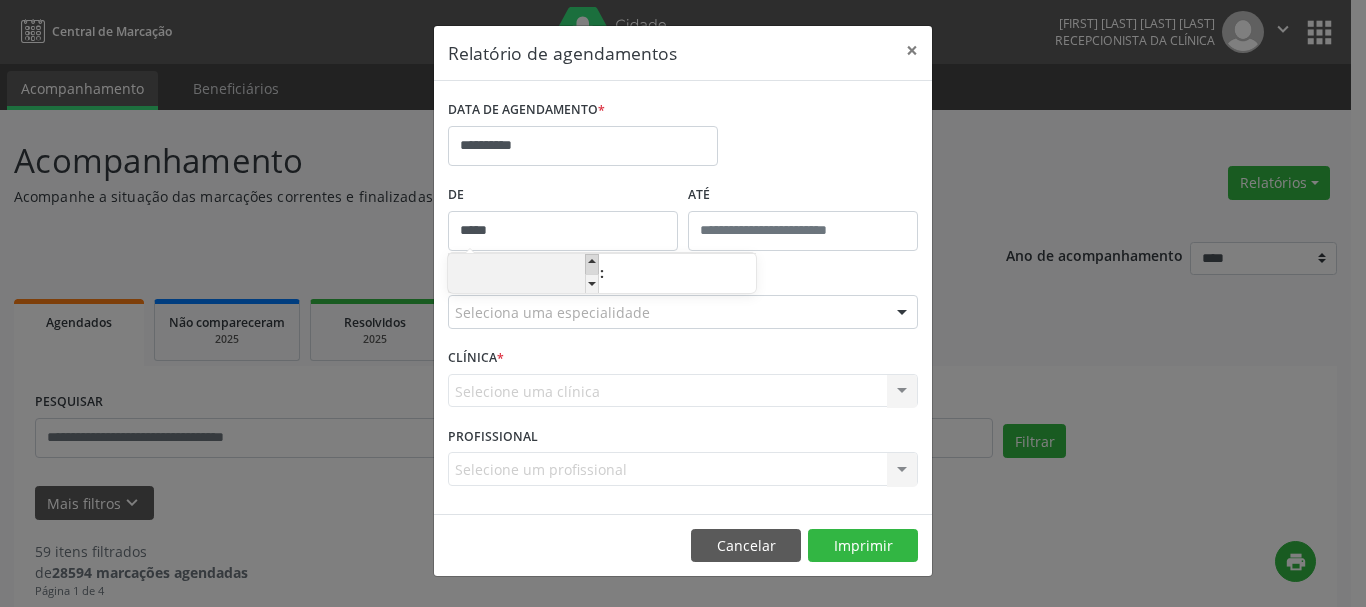 click at bounding box center (592, 264) 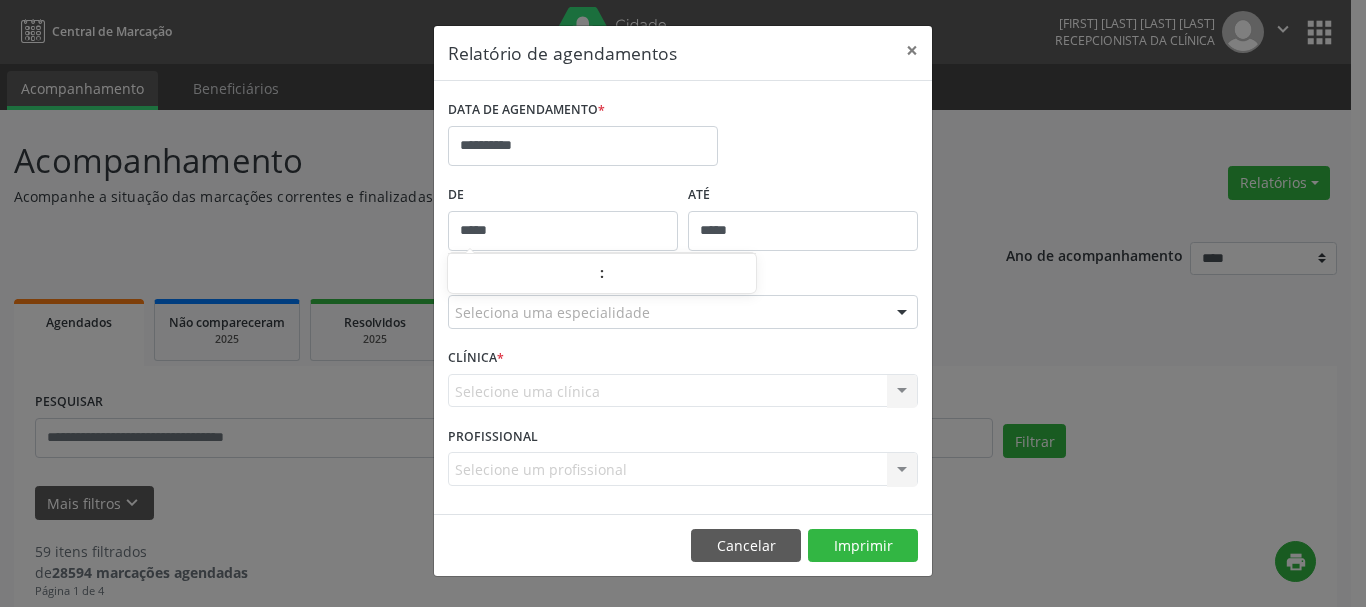 click on "*****" at bounding box center [803, 231] 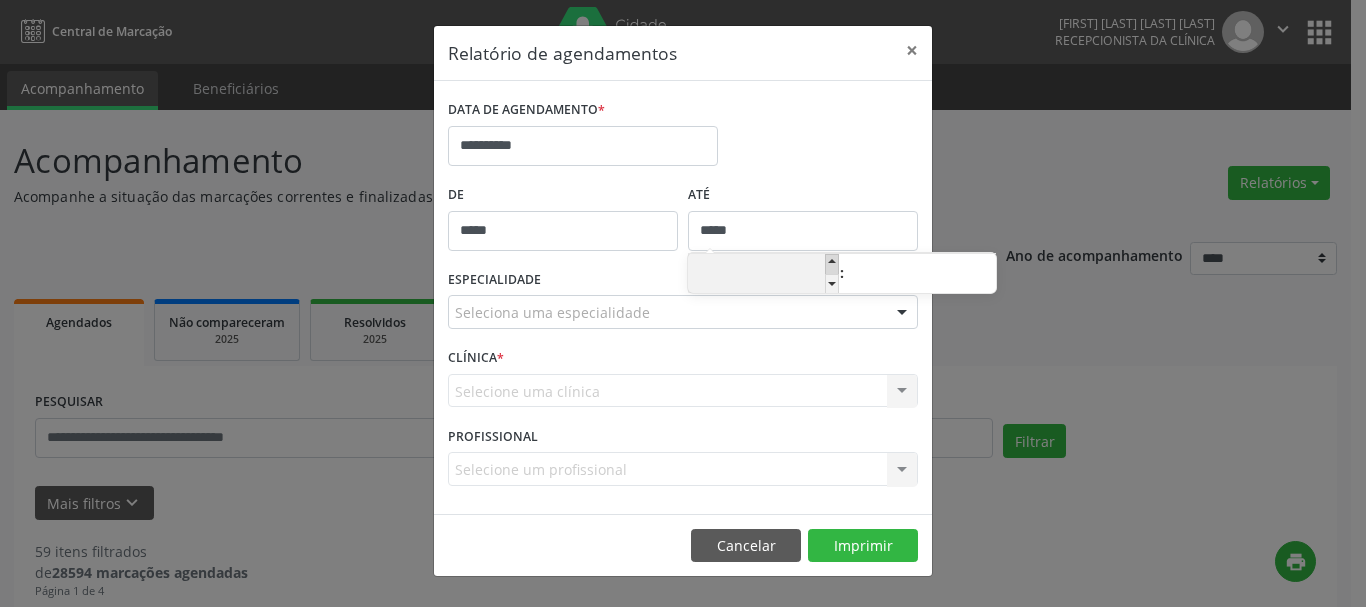 click at bounding box center (832, 264) 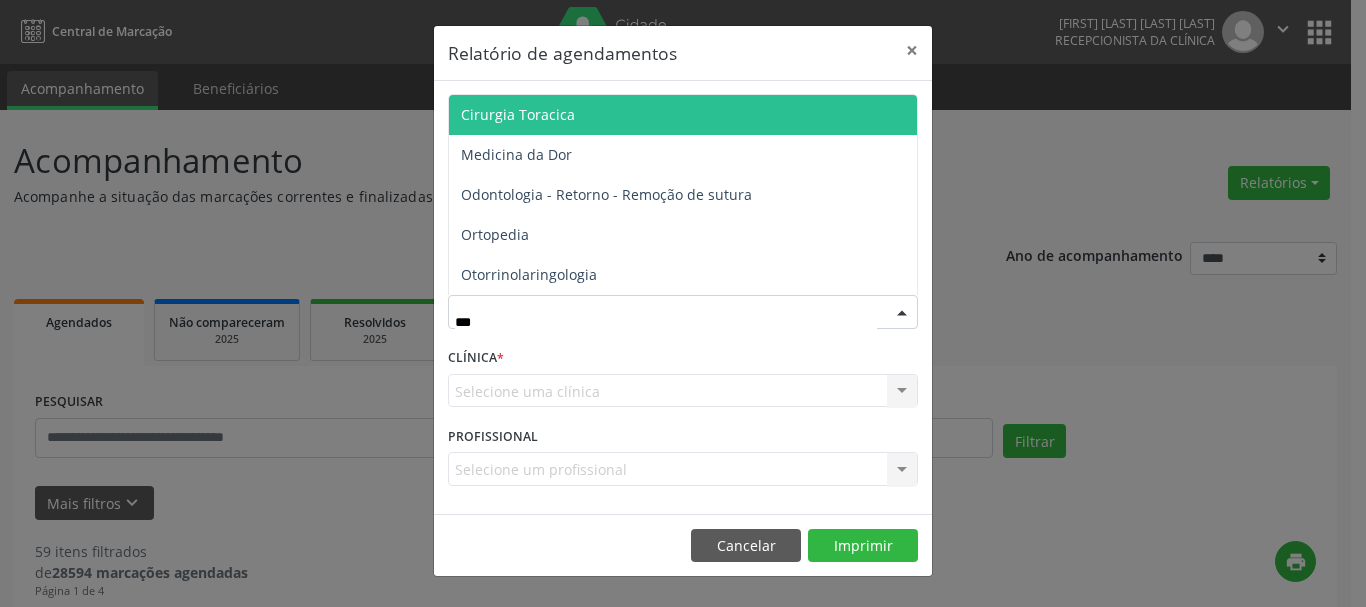 type on "****" 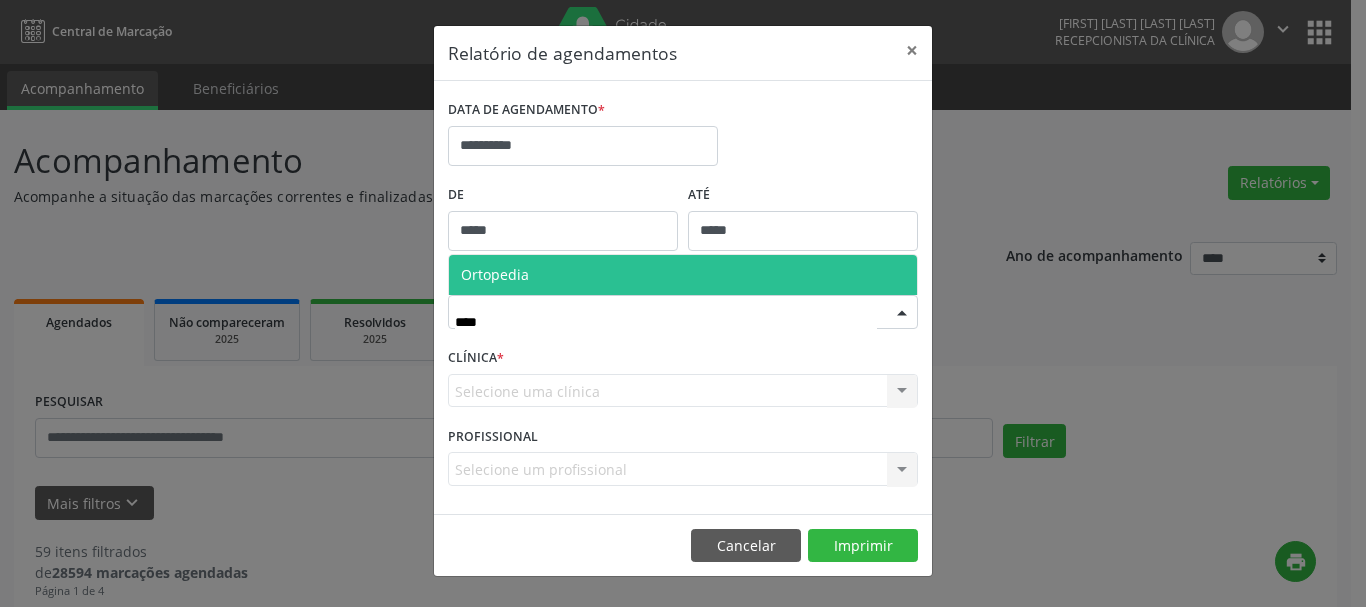 click on "Ortopedia" at bounding box center [683, 275] 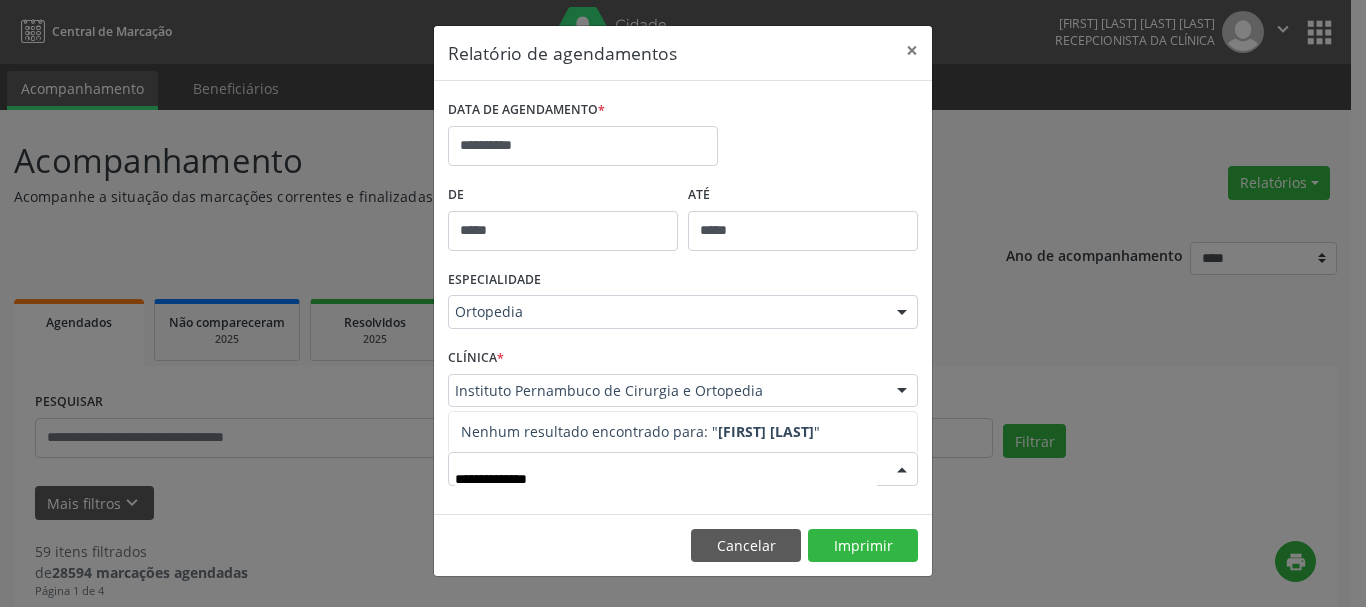 type on "**********" 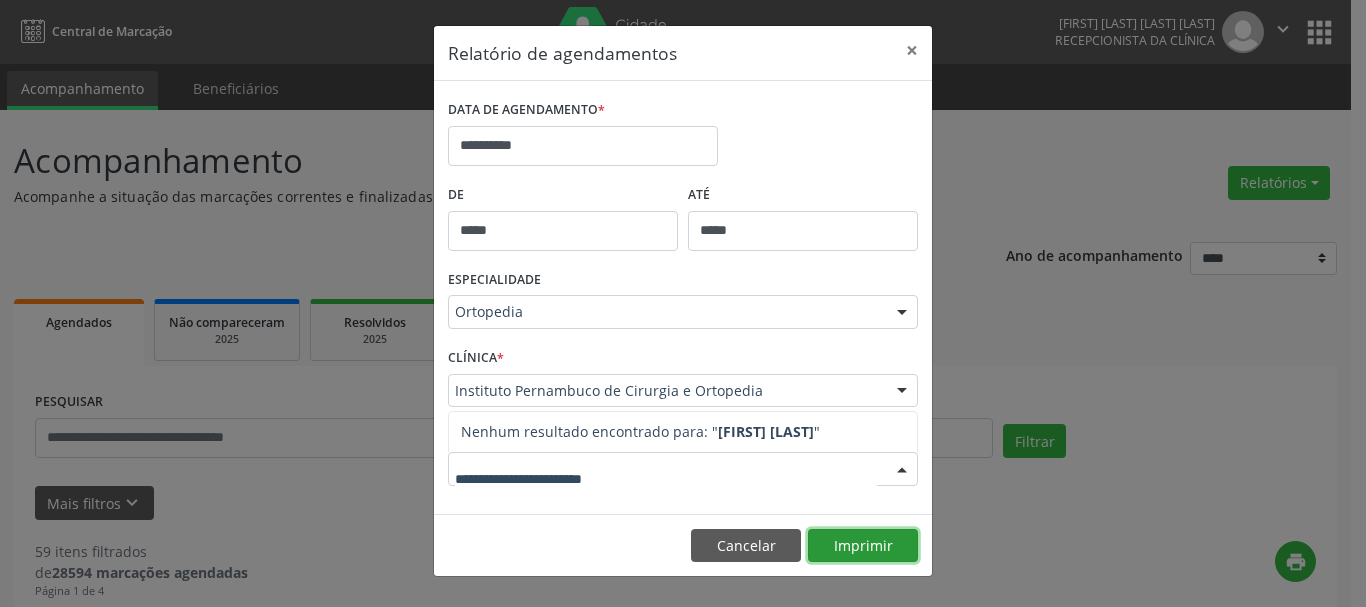 click on "Imprimir" at bounding box center (863, 546) 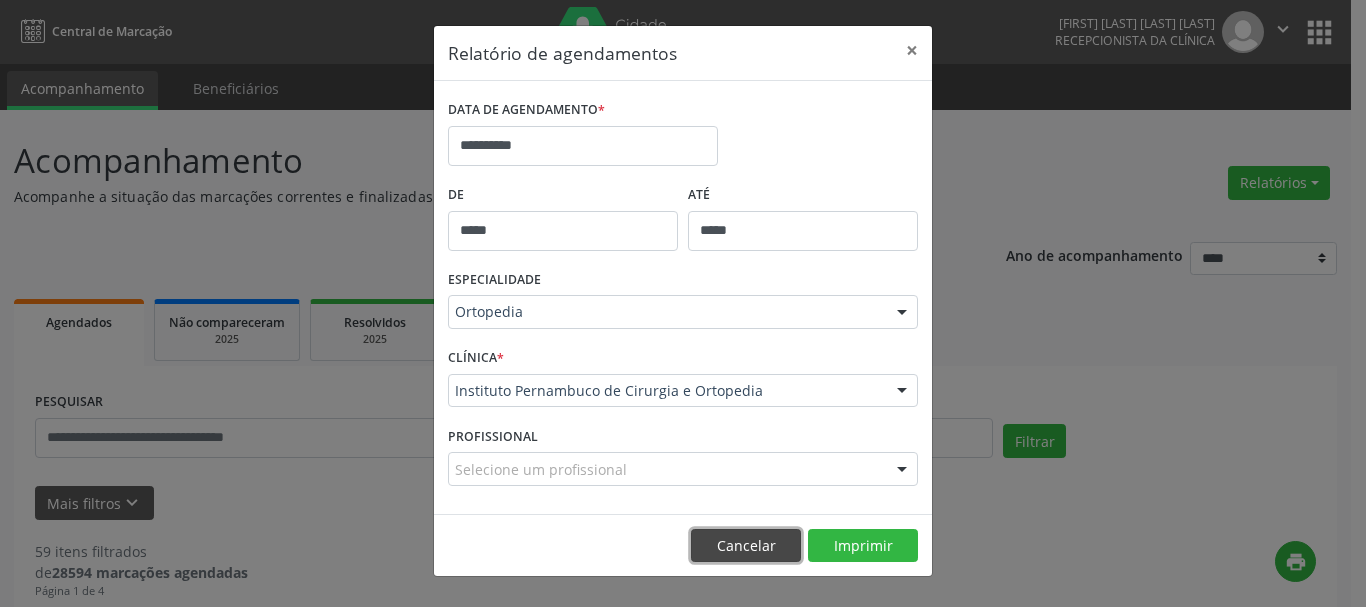 drag, startPoint x: 777, startPoint y: 539, endPoint x: 676, endPoint y: 570, distance: 105.65037 